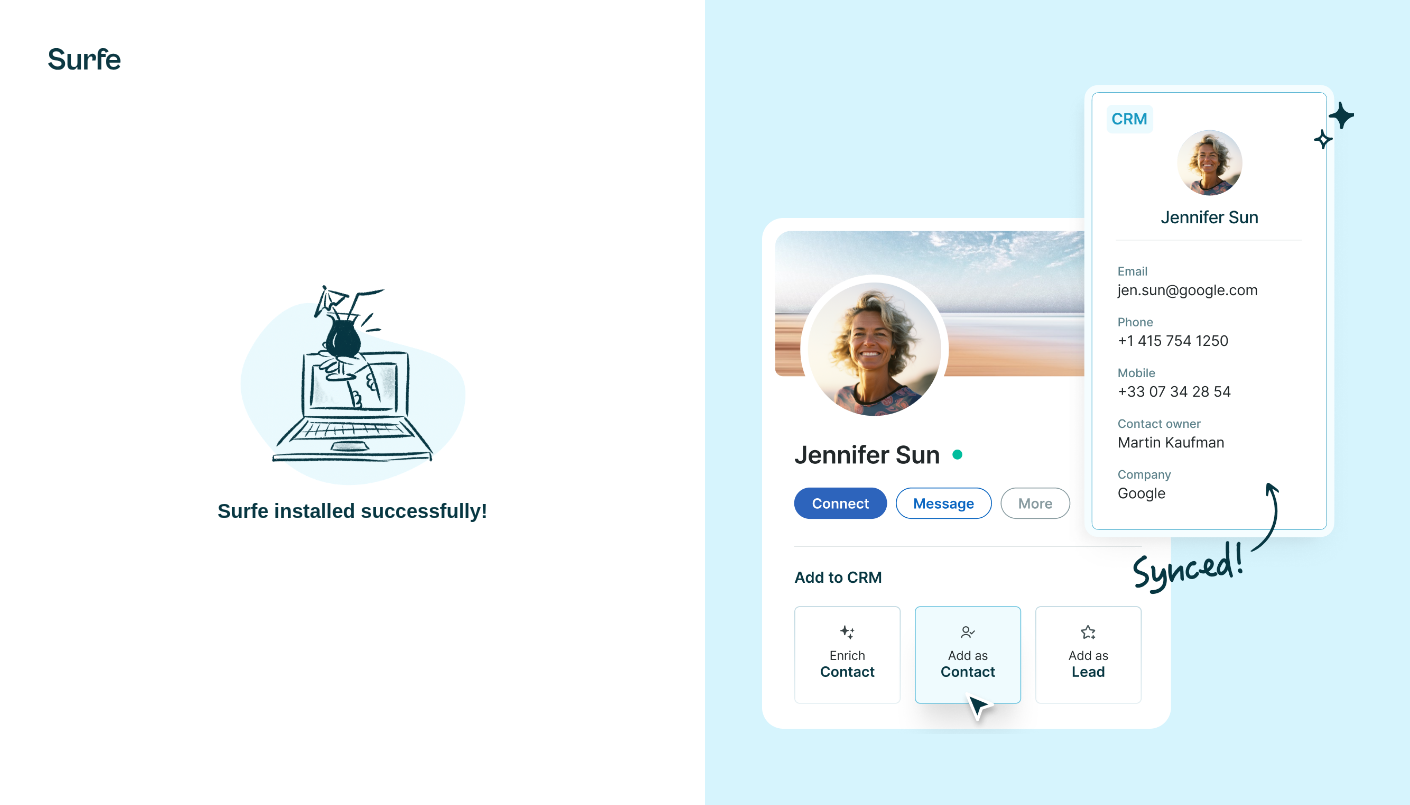 scroll, scrollTop: 0, scrollLeft: 0, axis: both 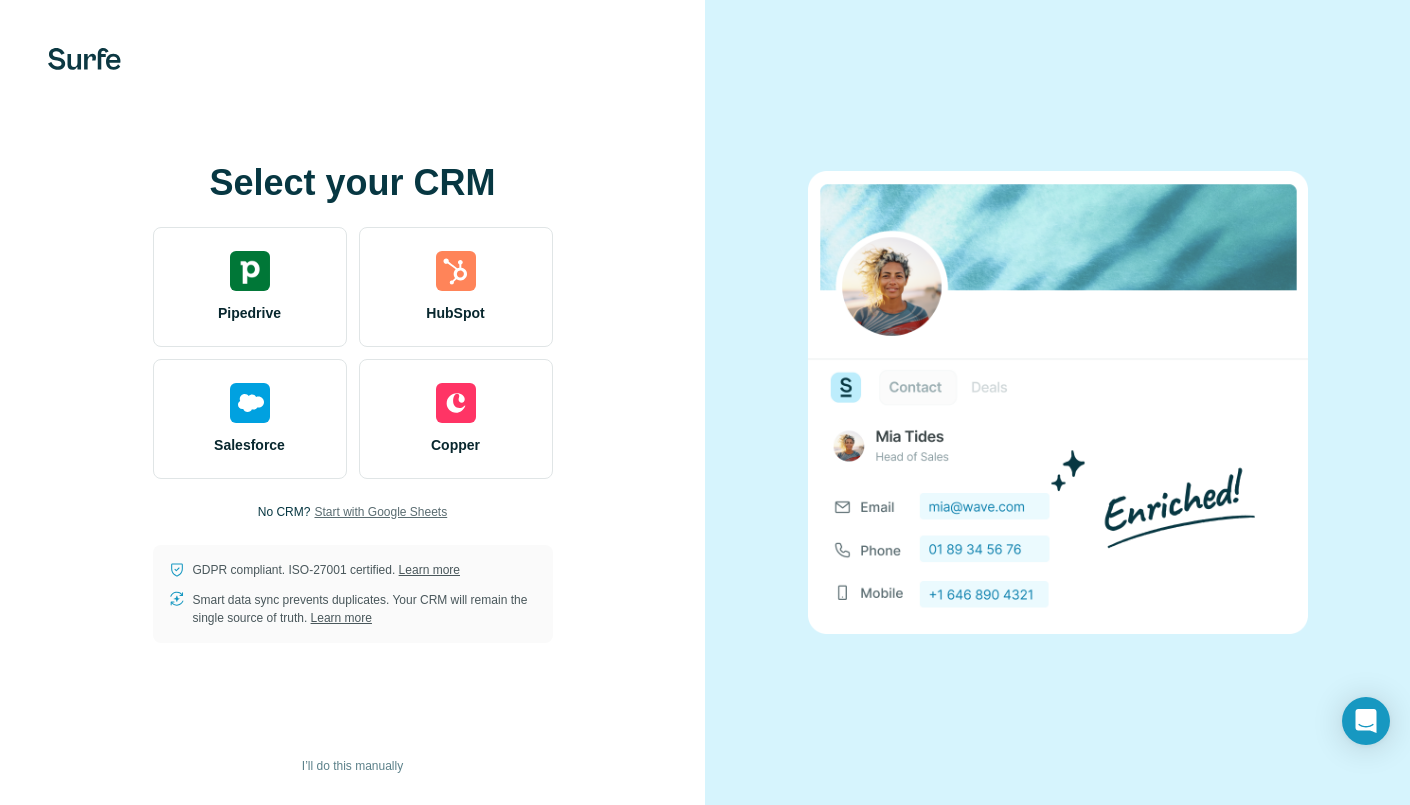 click on "Start with Google Sheets" at bounding box center [380, 512] 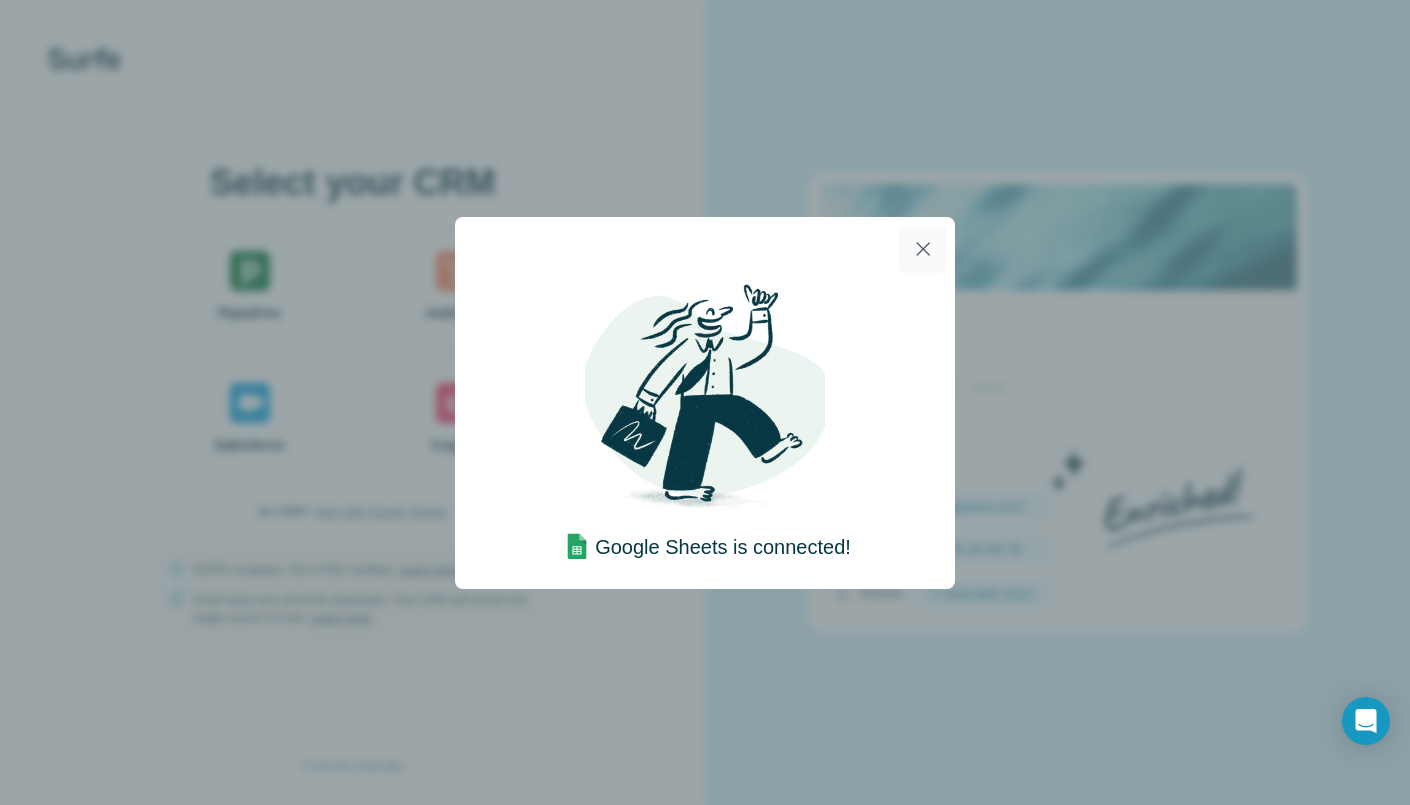 click 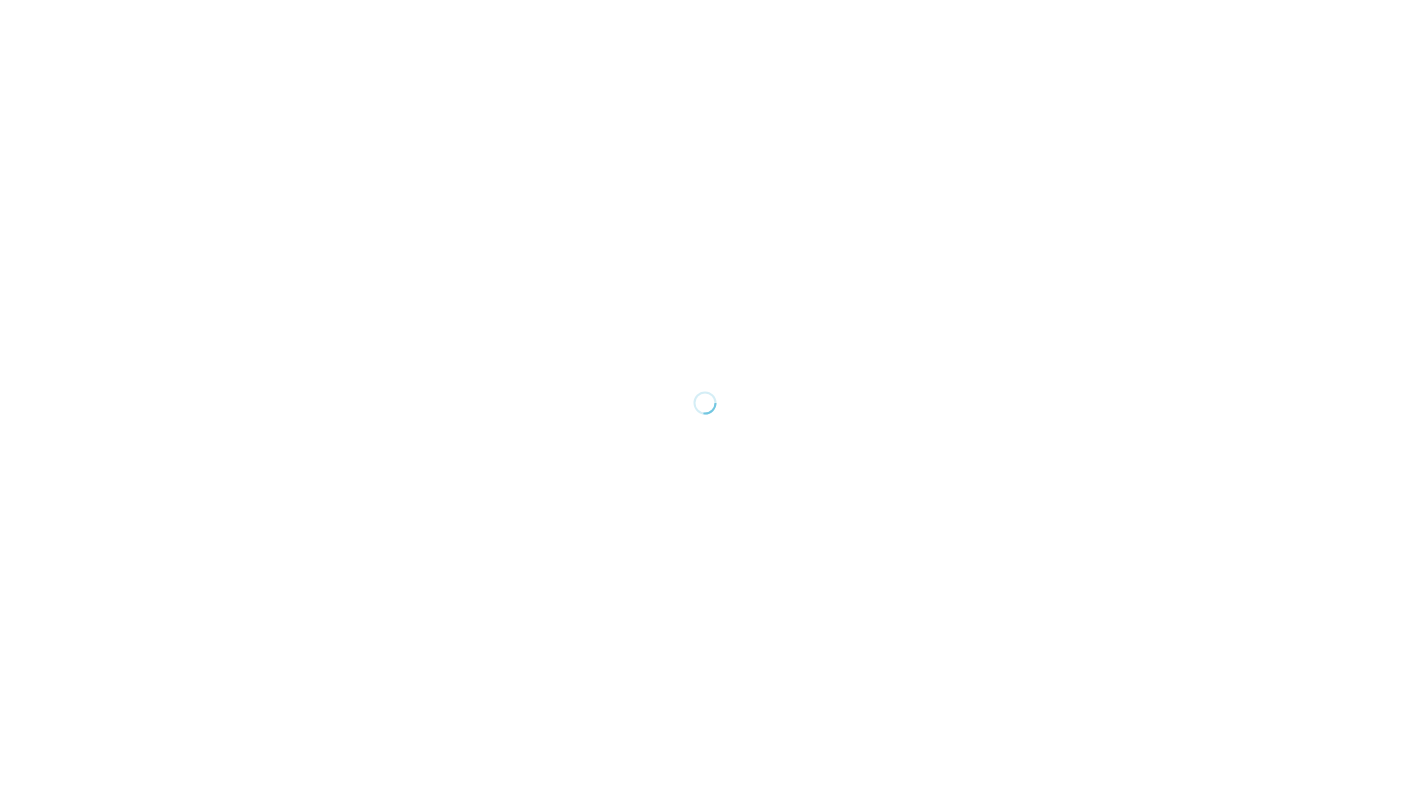 scroll, scrollTop: 0, scrollLeft: 0, axis: both 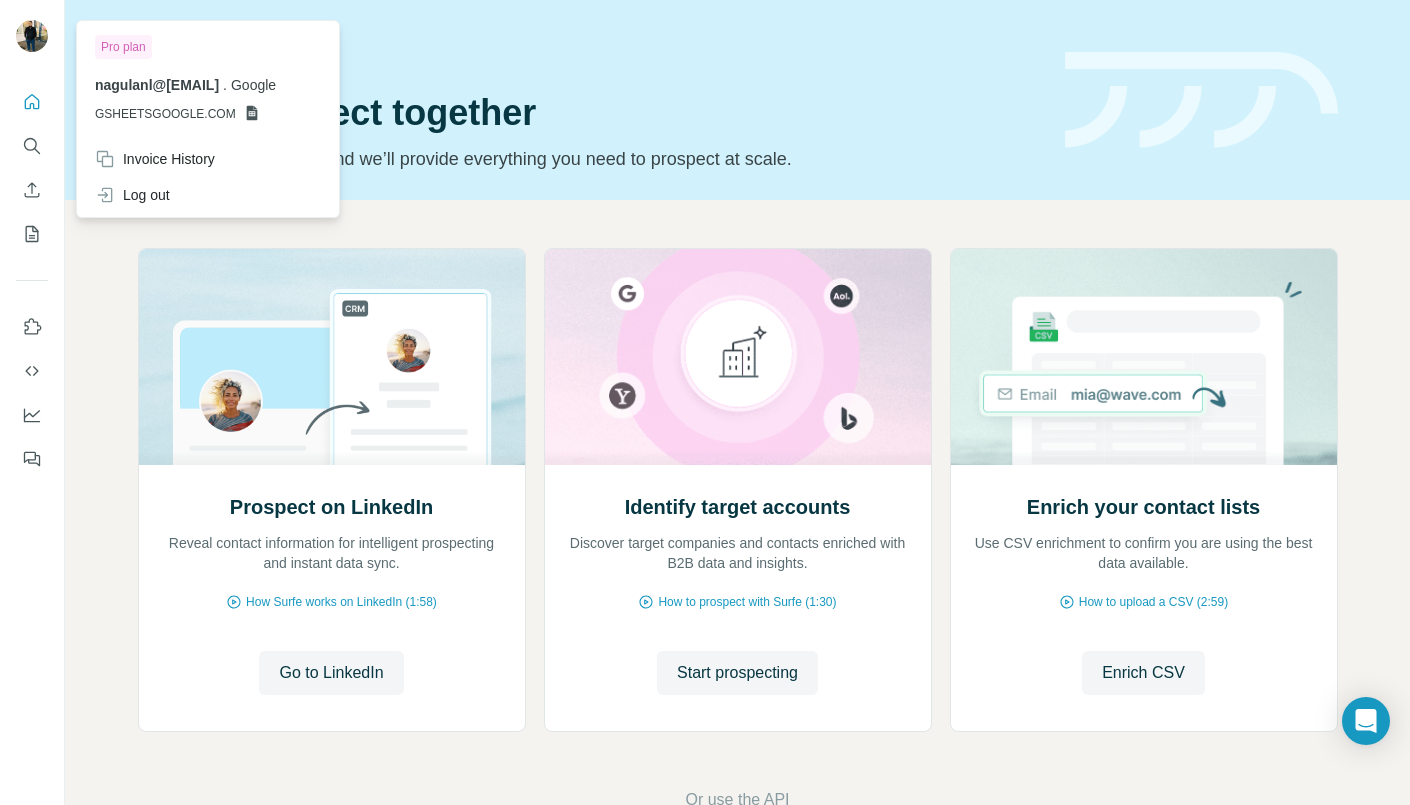 click at bounding box center [32, 36] 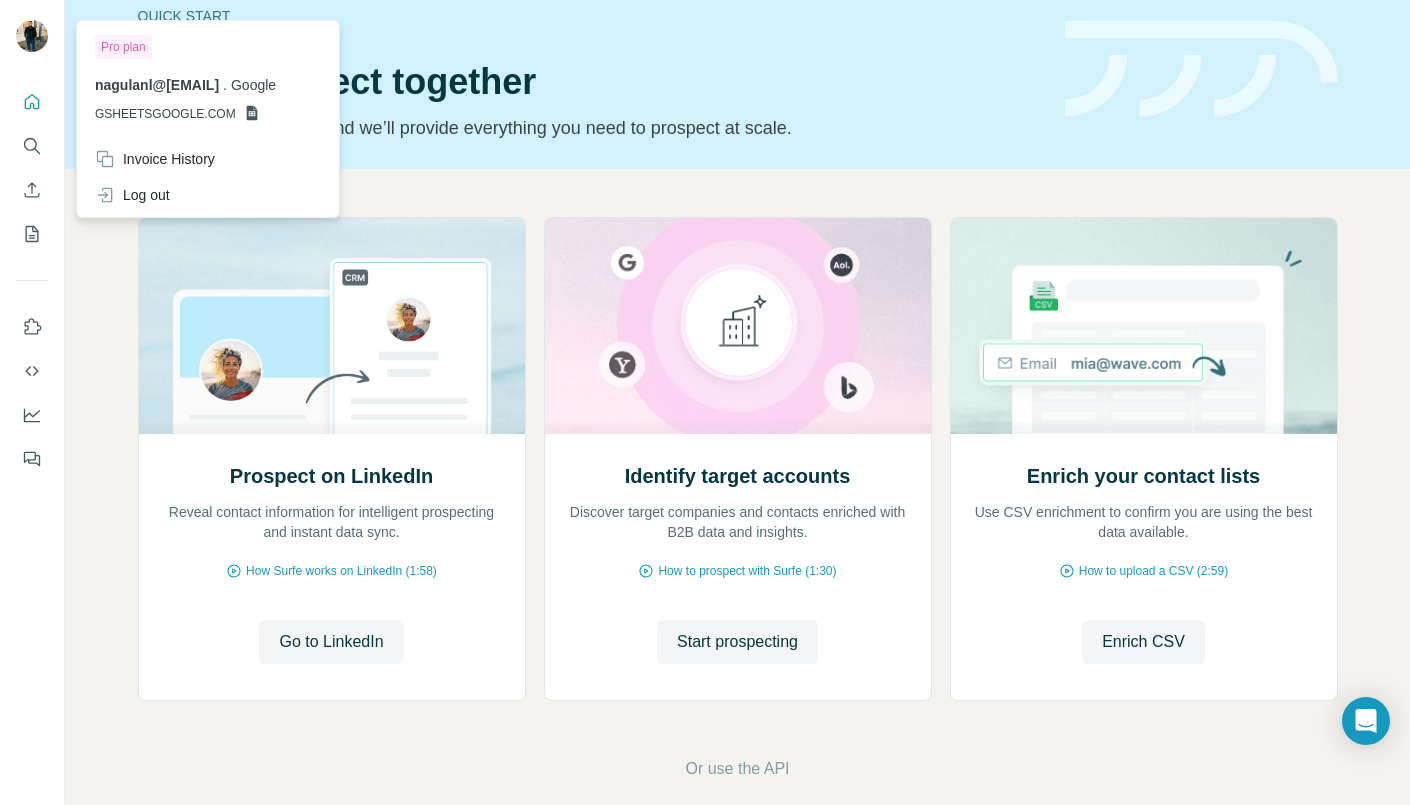 scroll, scrollTop: 0, scrollLeft: 0, axis: both 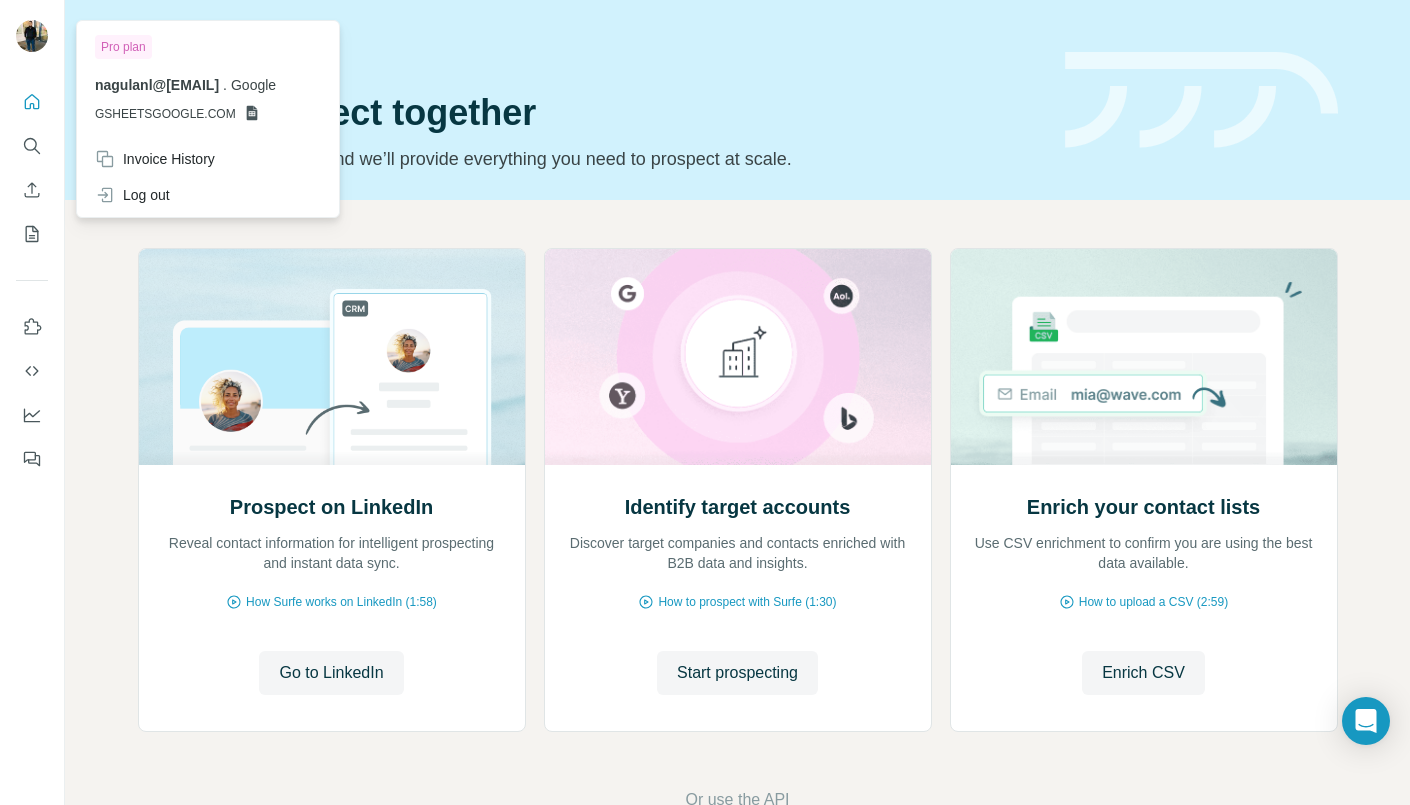 click at bounding box center (32, 36) 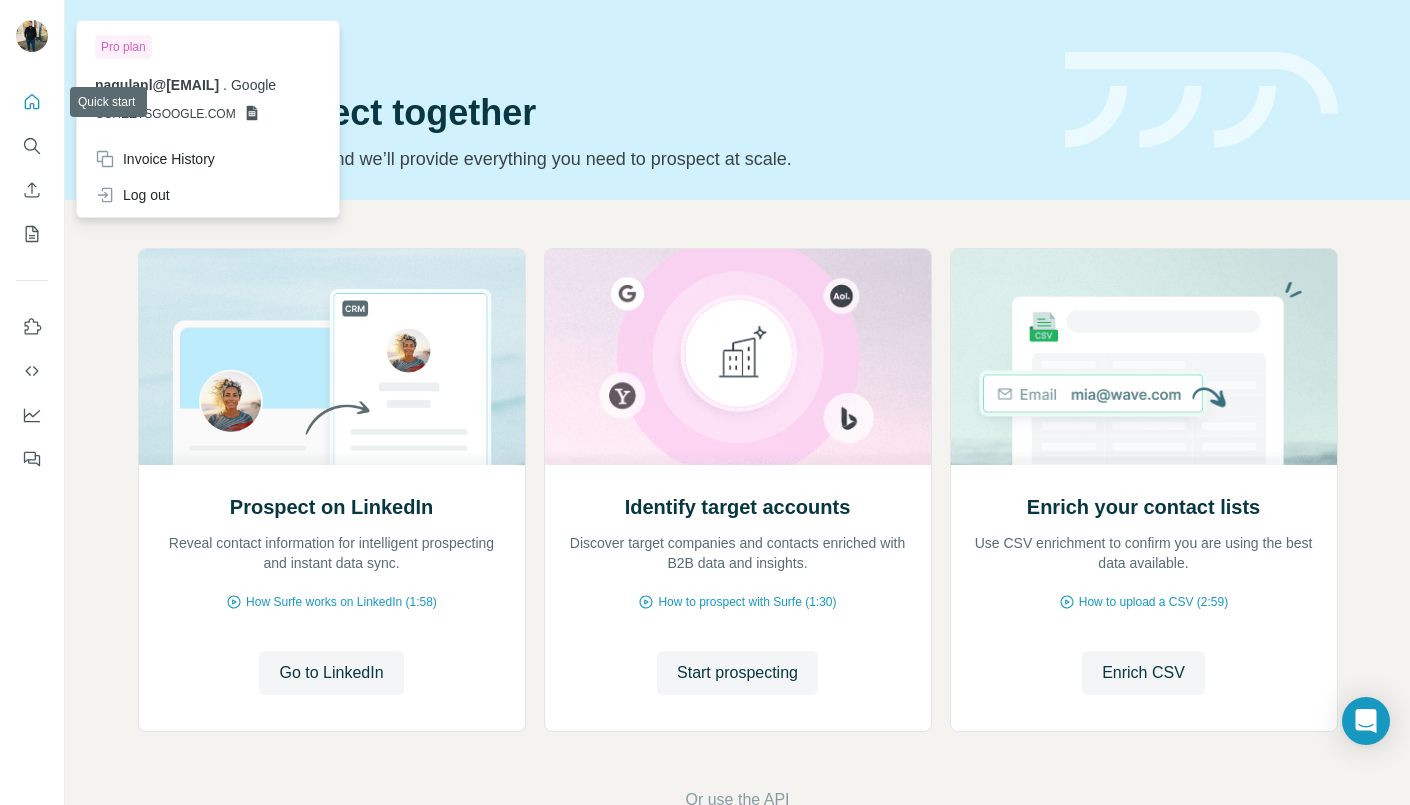 click 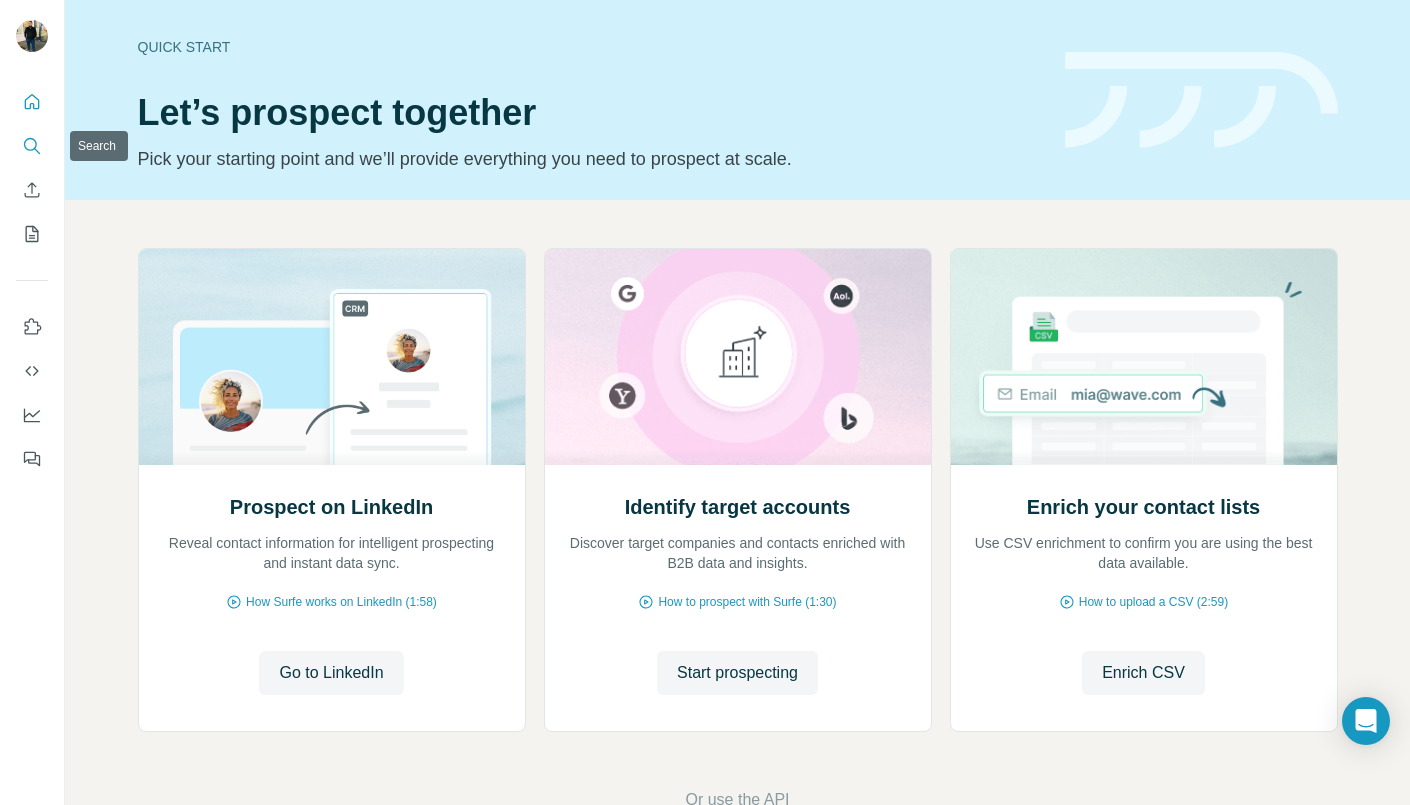 click 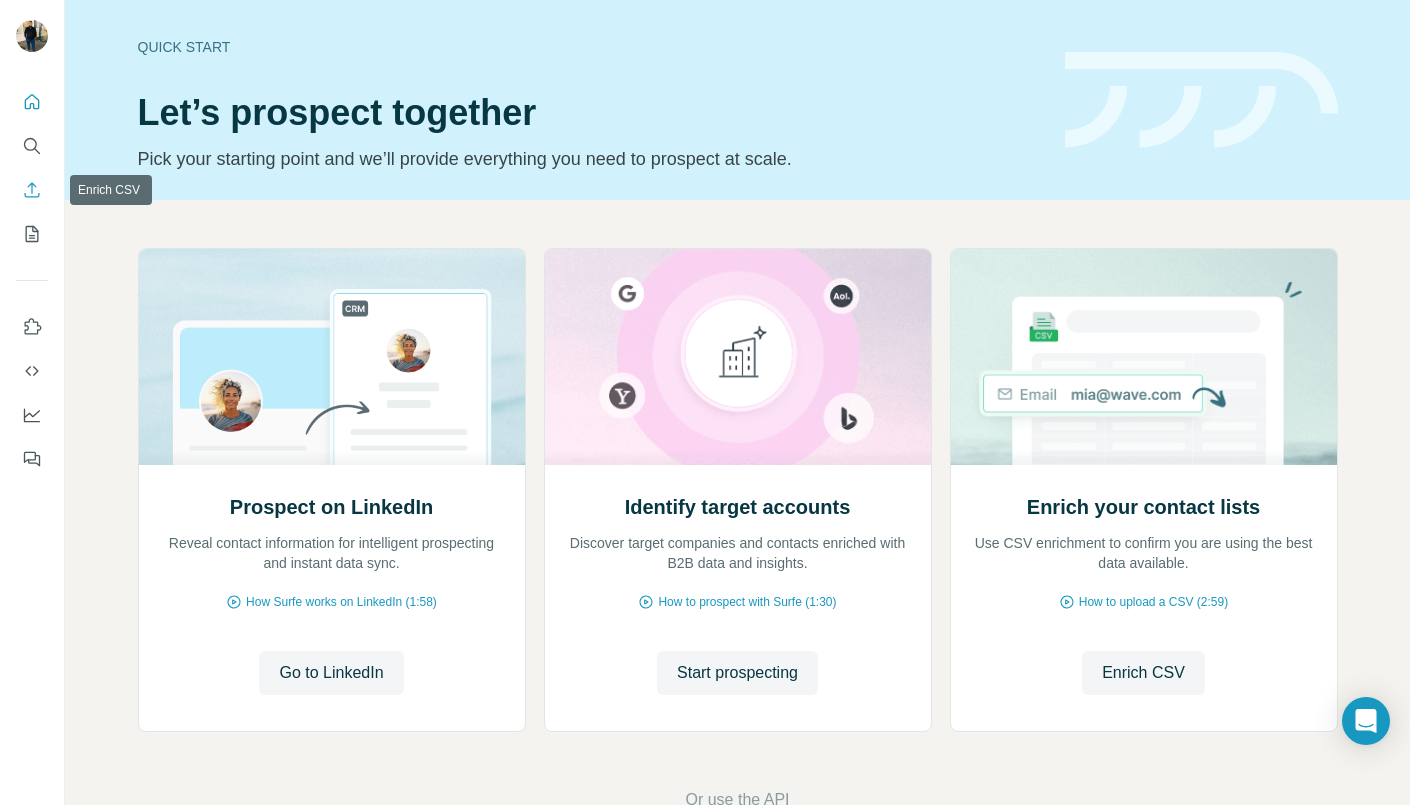 click 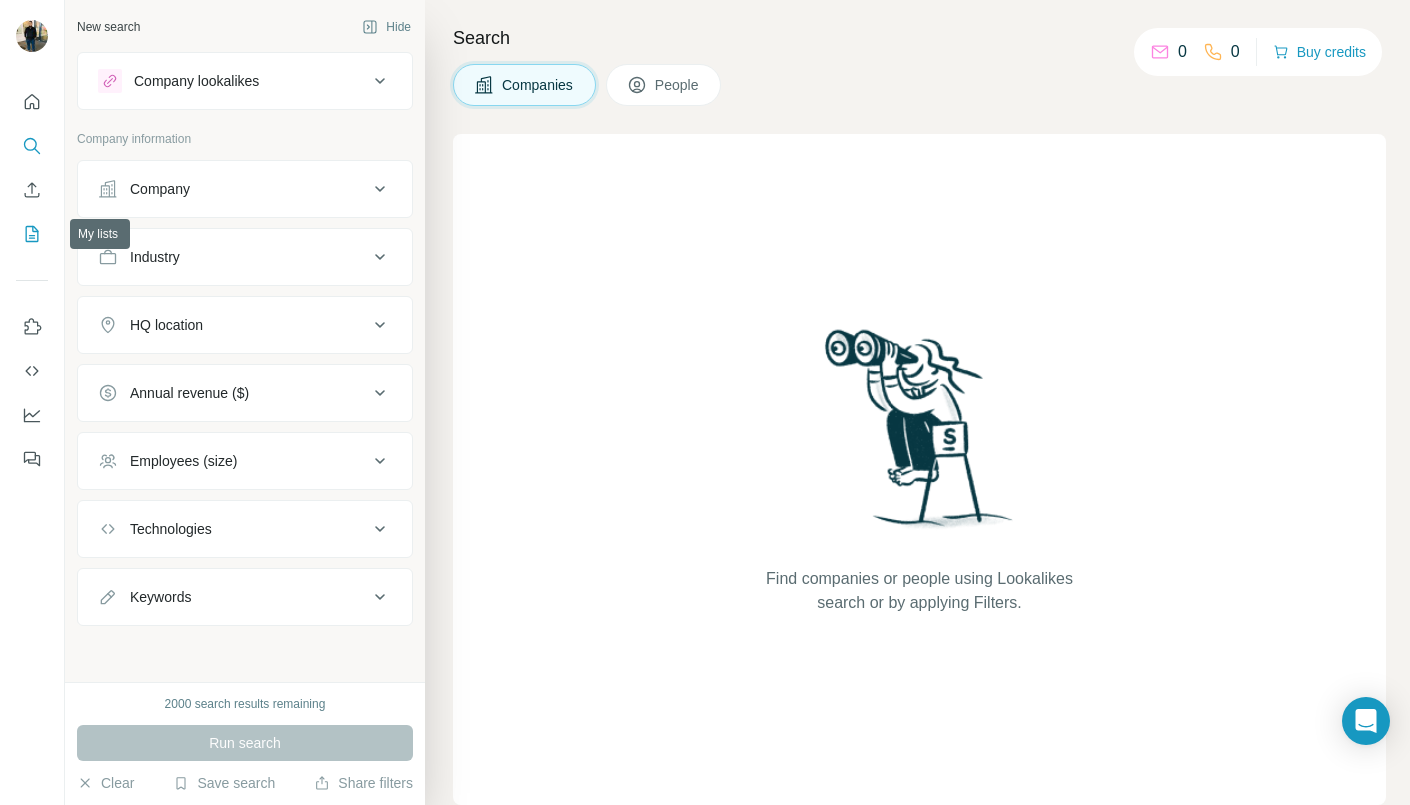 click 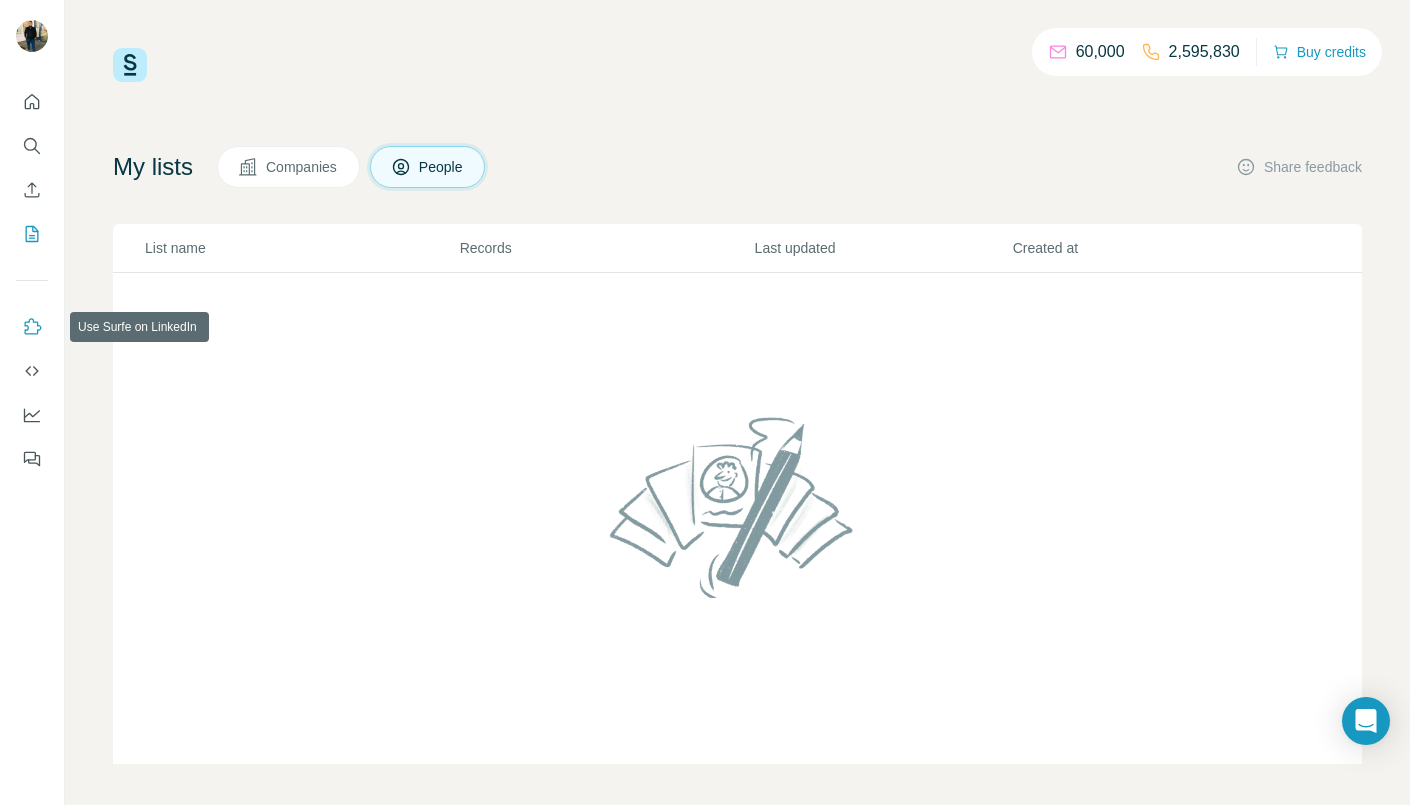 click 